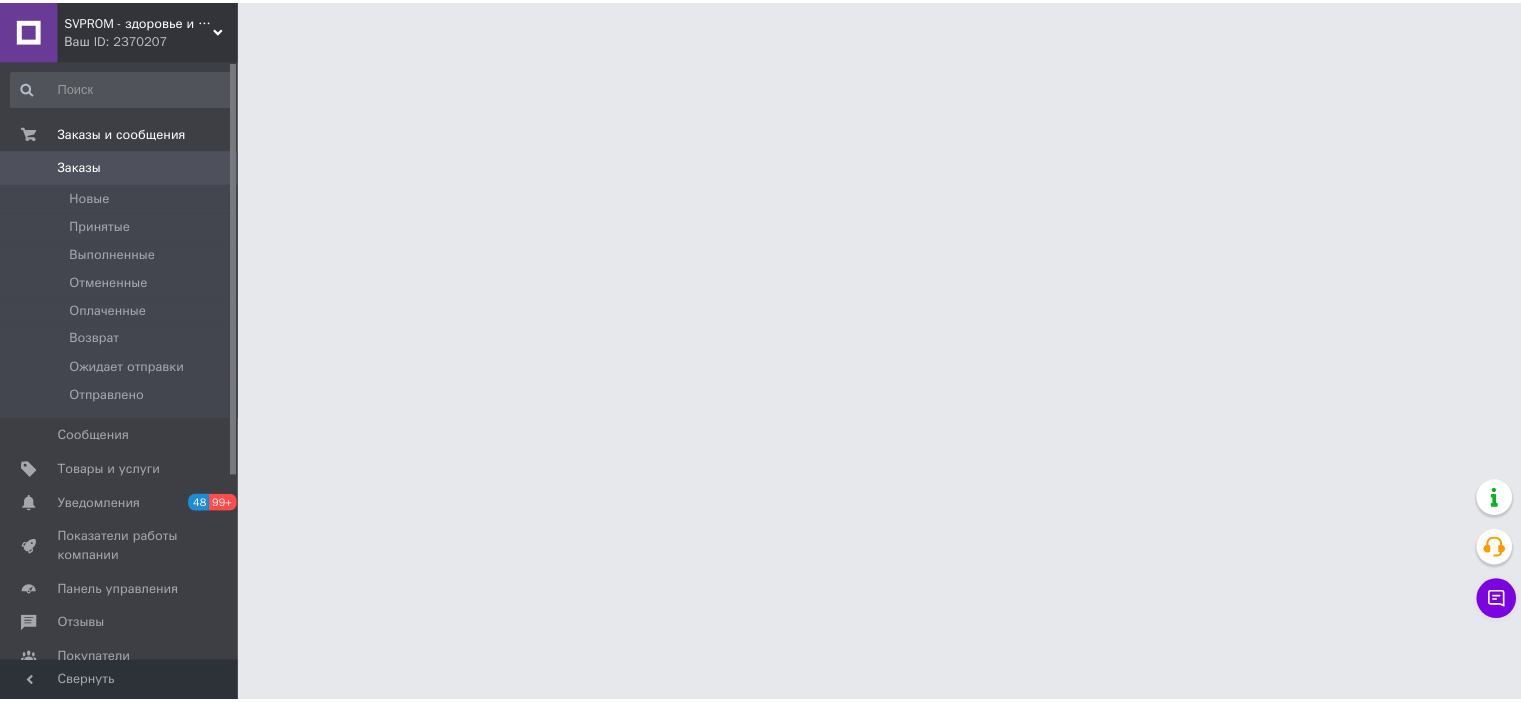 scroll, scrollTop: 0, scrollLeft: 0, axis: both 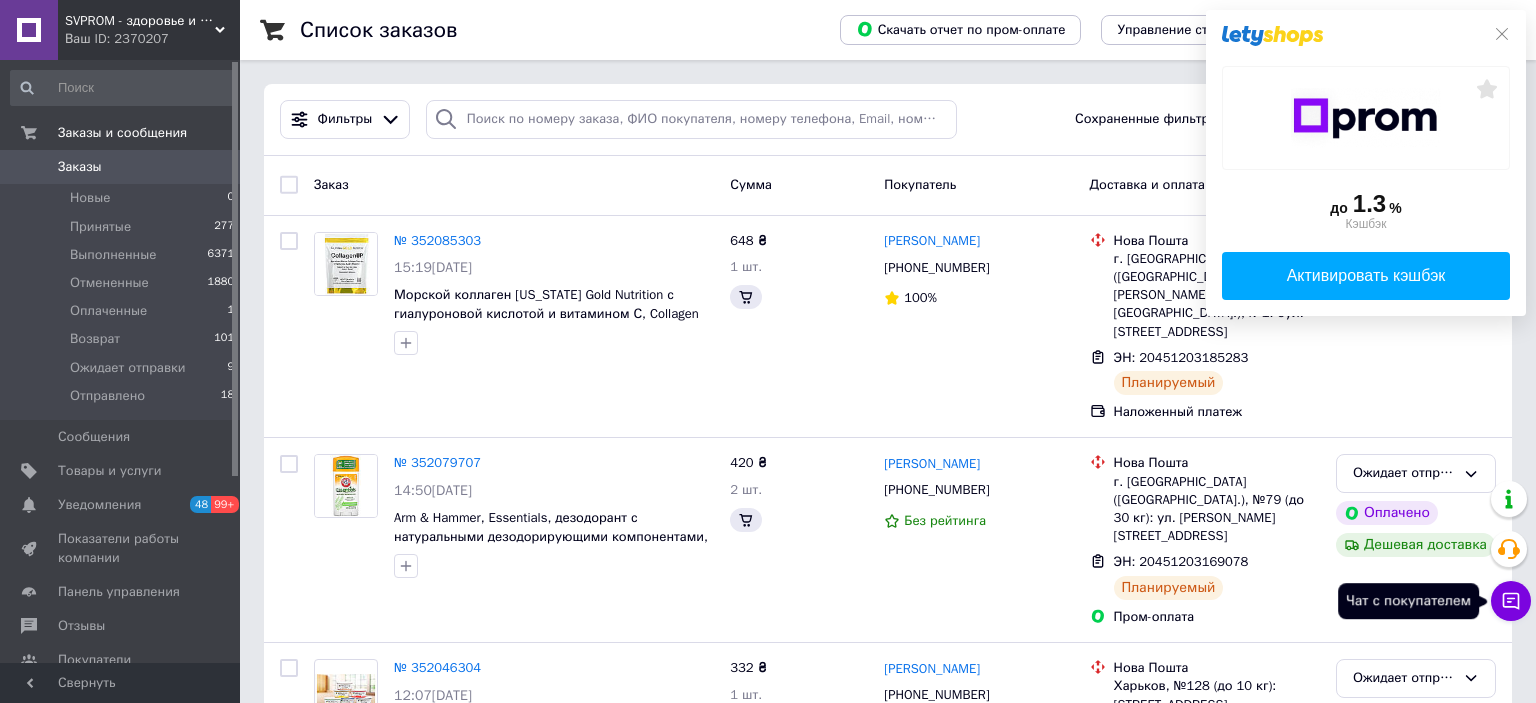 click on "Чат с покупателем" at bounding box center [1511, 601] 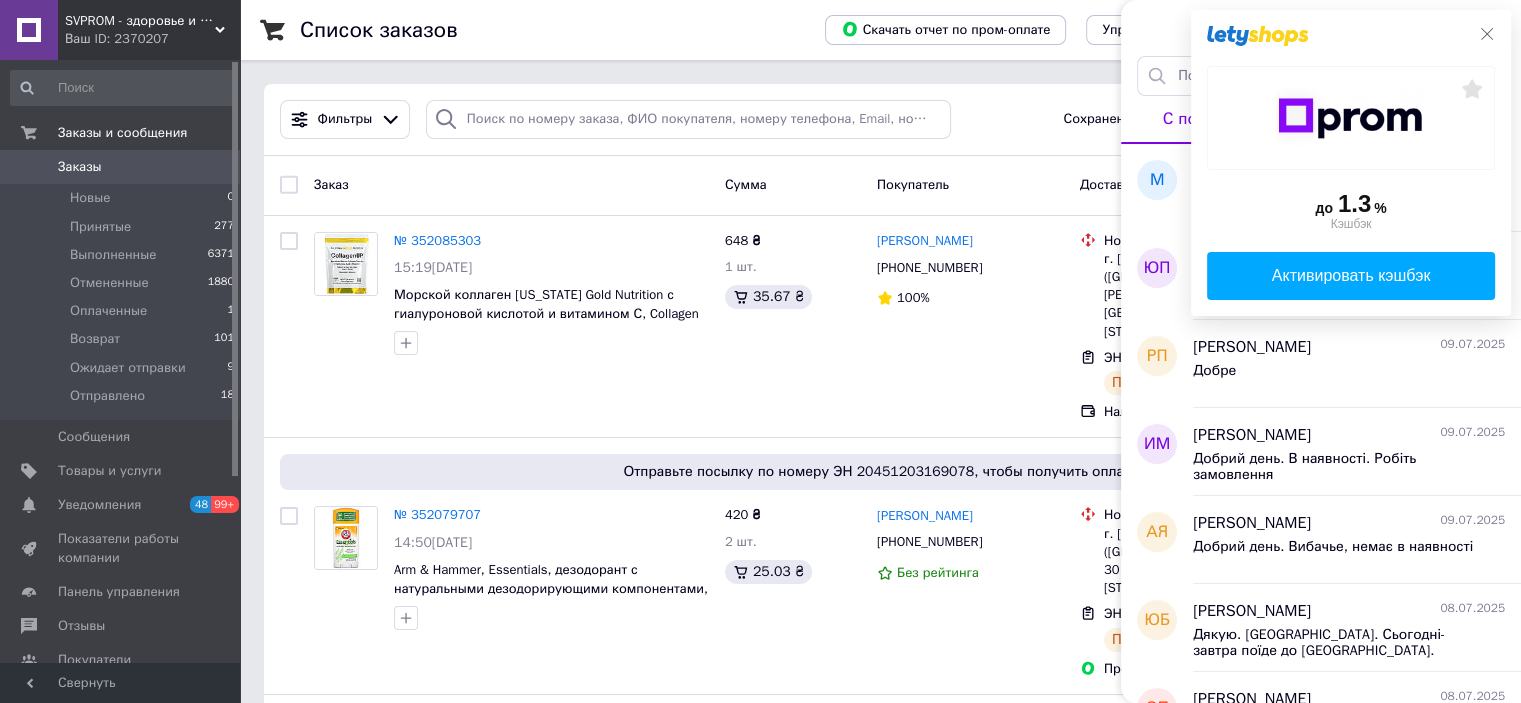 click 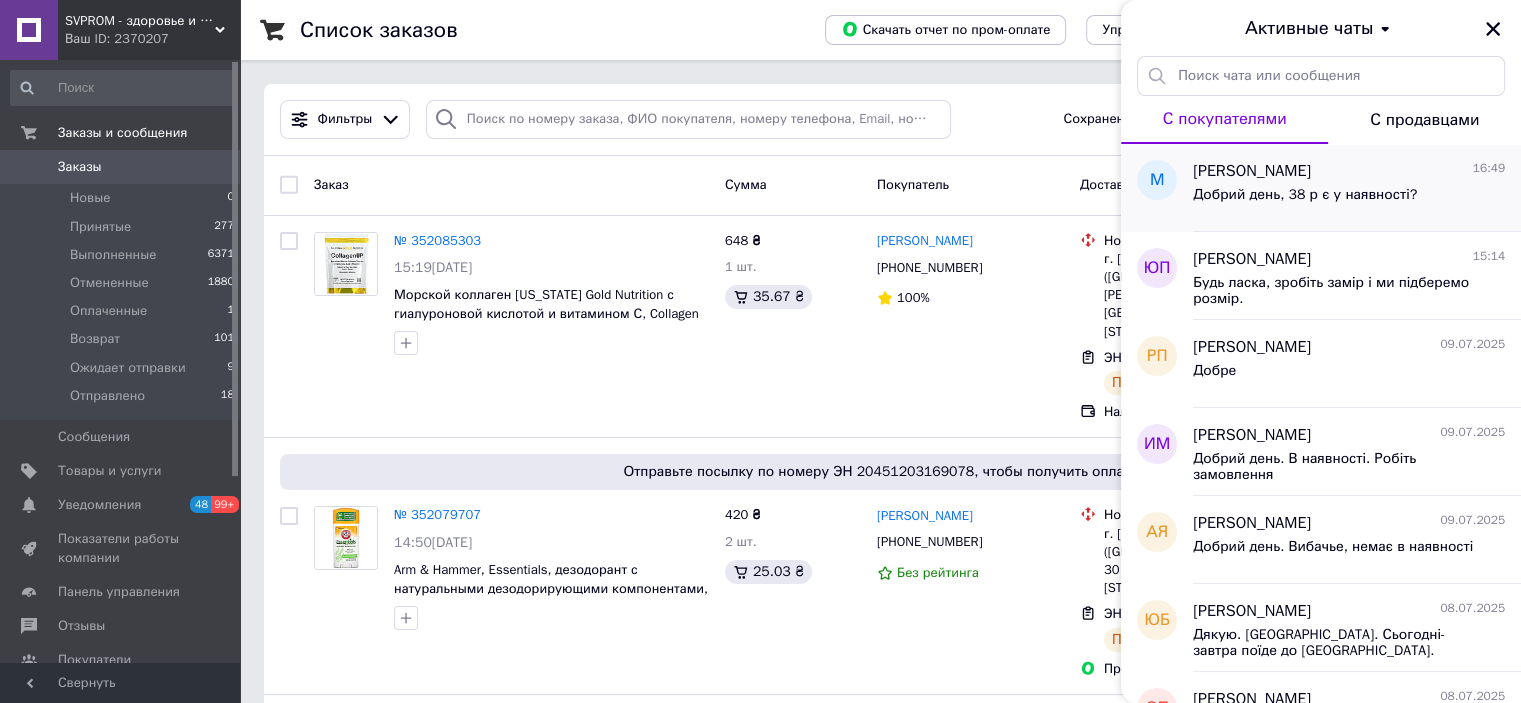 click on "Добрий день, 38 р є у наявності?" at bounding box center [1305, 195] 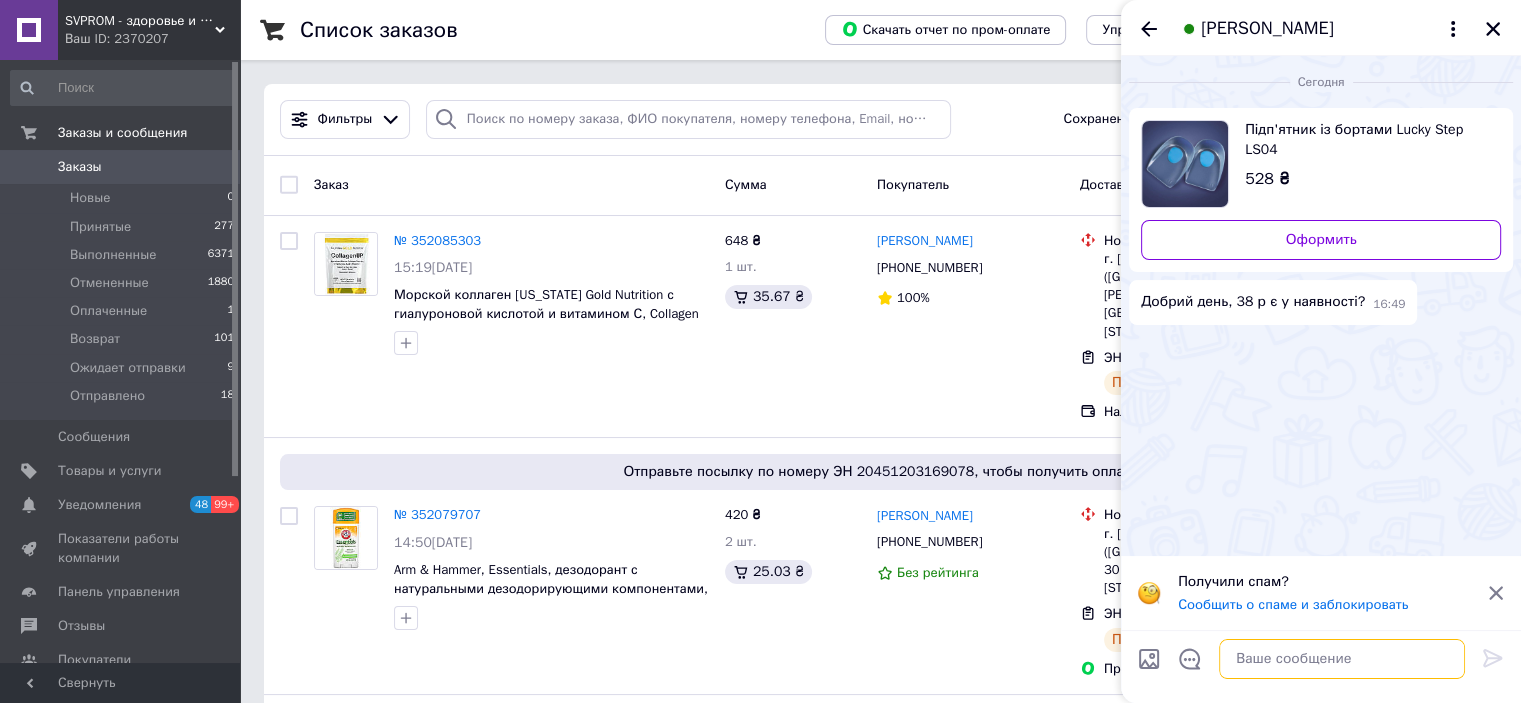 click at bounding box center [1342, 659] 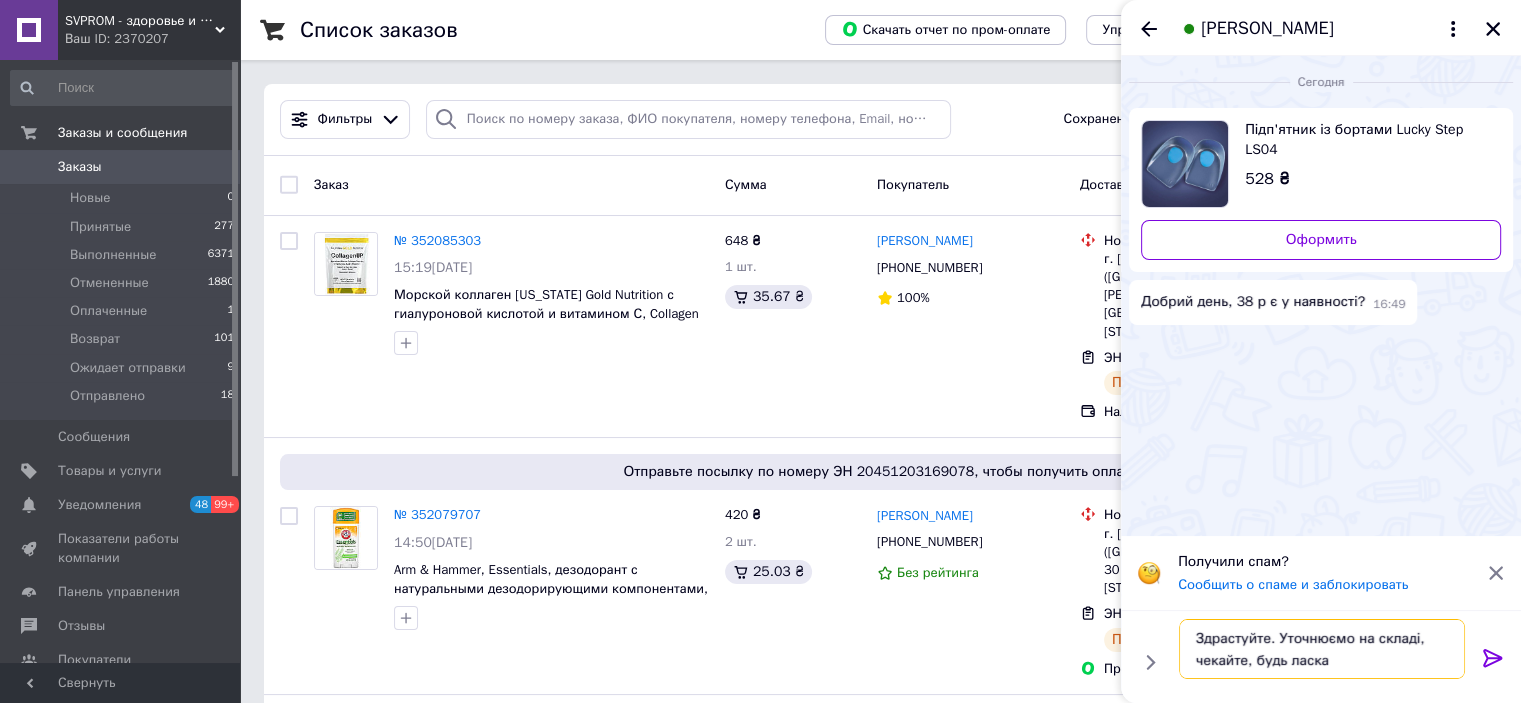 drag, startPoint x: 1264, startPoint y: 638, endPoint x: 1180, endPoint y: 631, distance: 84.29116 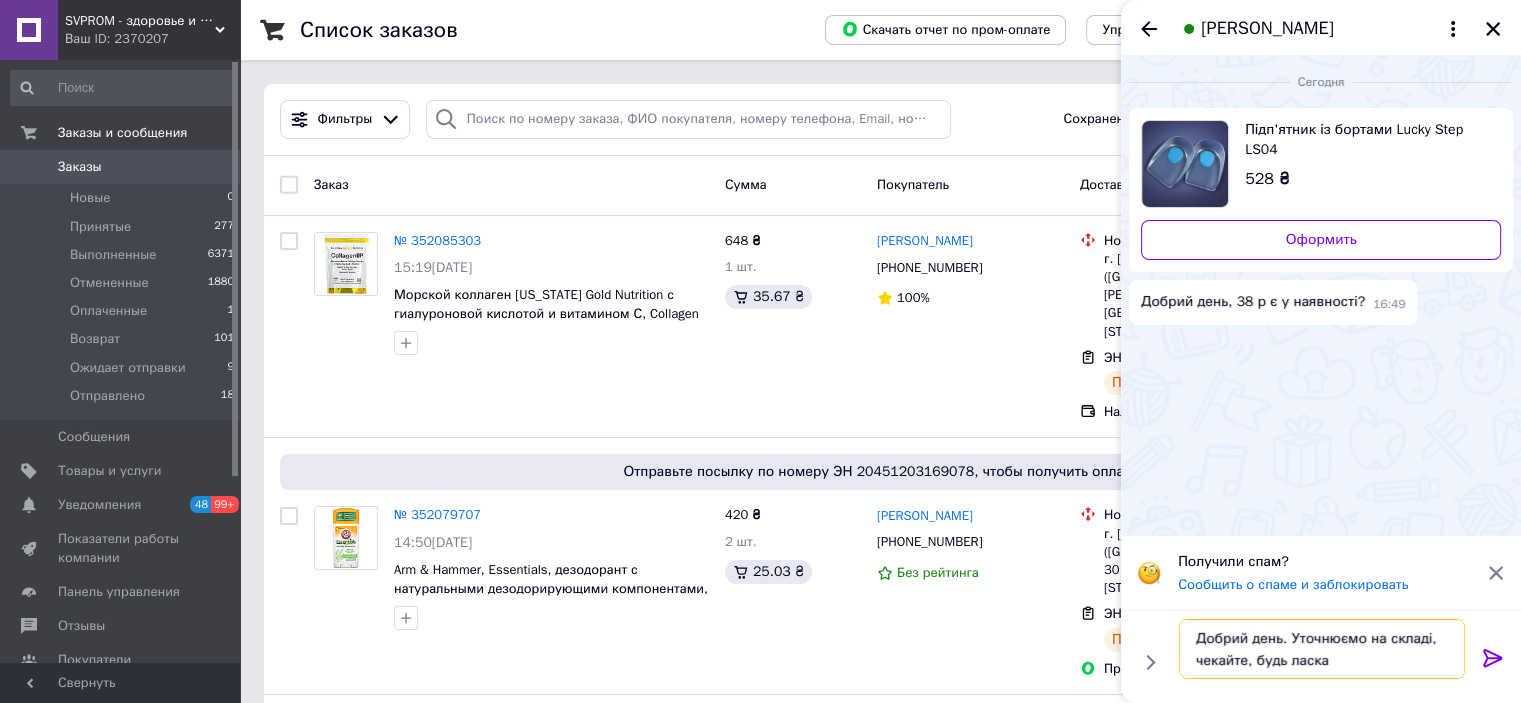 click on "Добрий день. Уточнюємо на складі, чекайте, будь ласка" at bounding box center [1322, 649] 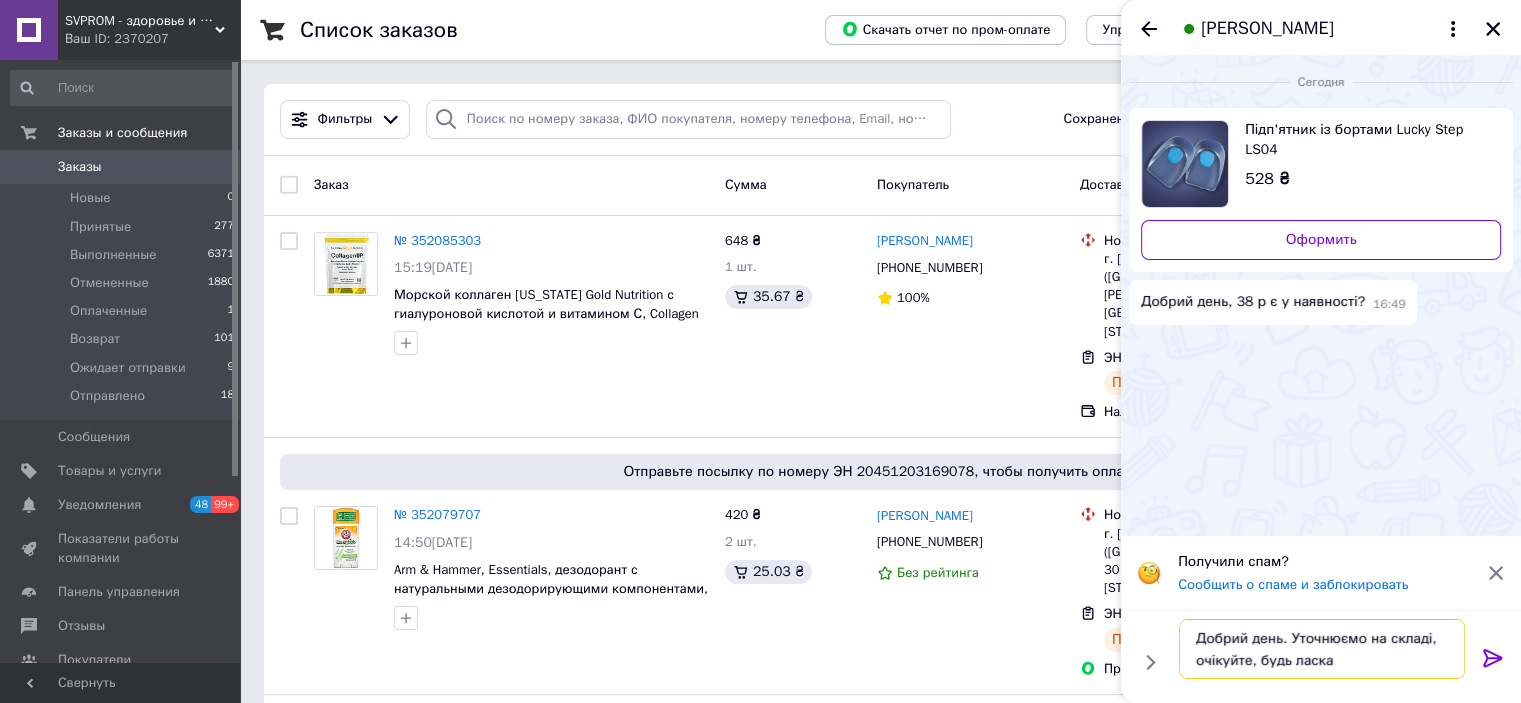 type on "Добрий день. Уточнюємо на складі, очікуйте, будь ласка" 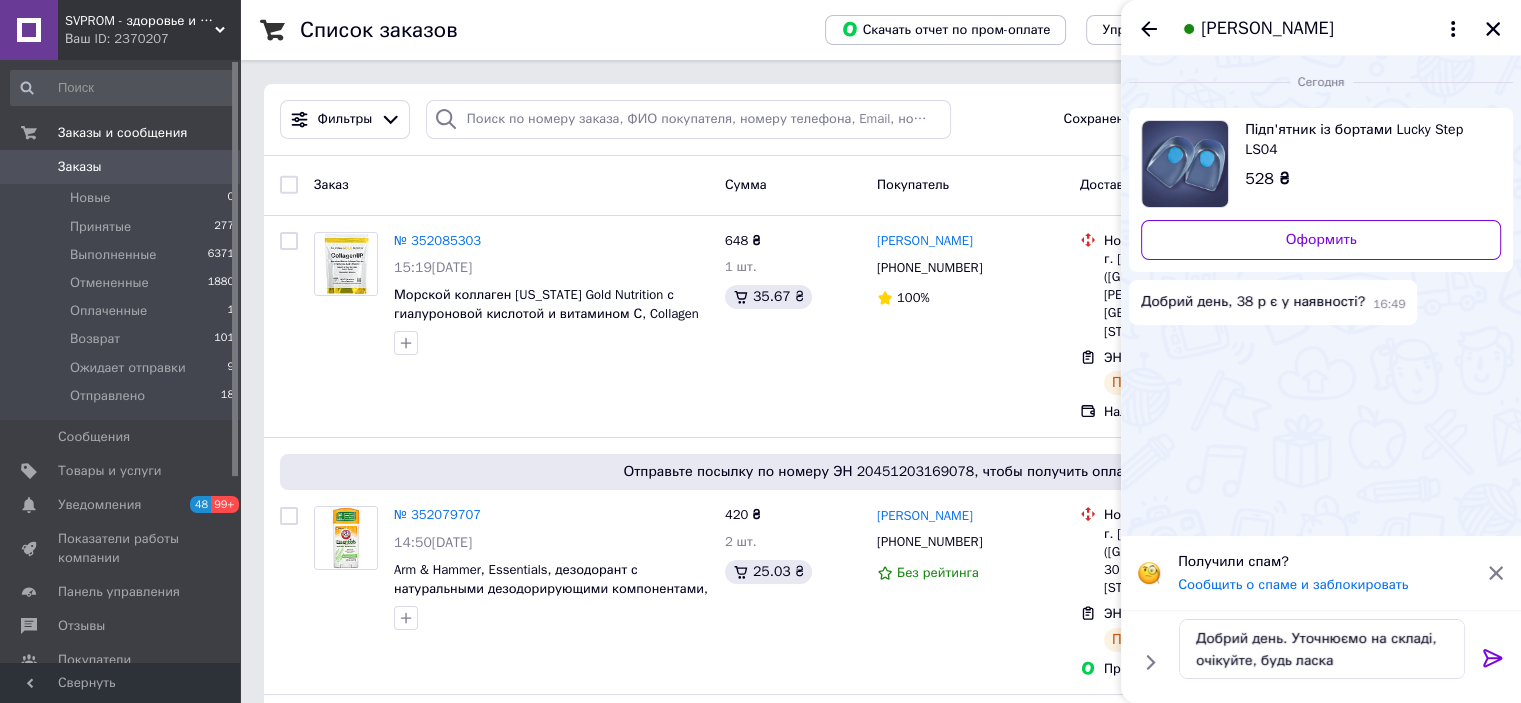 click 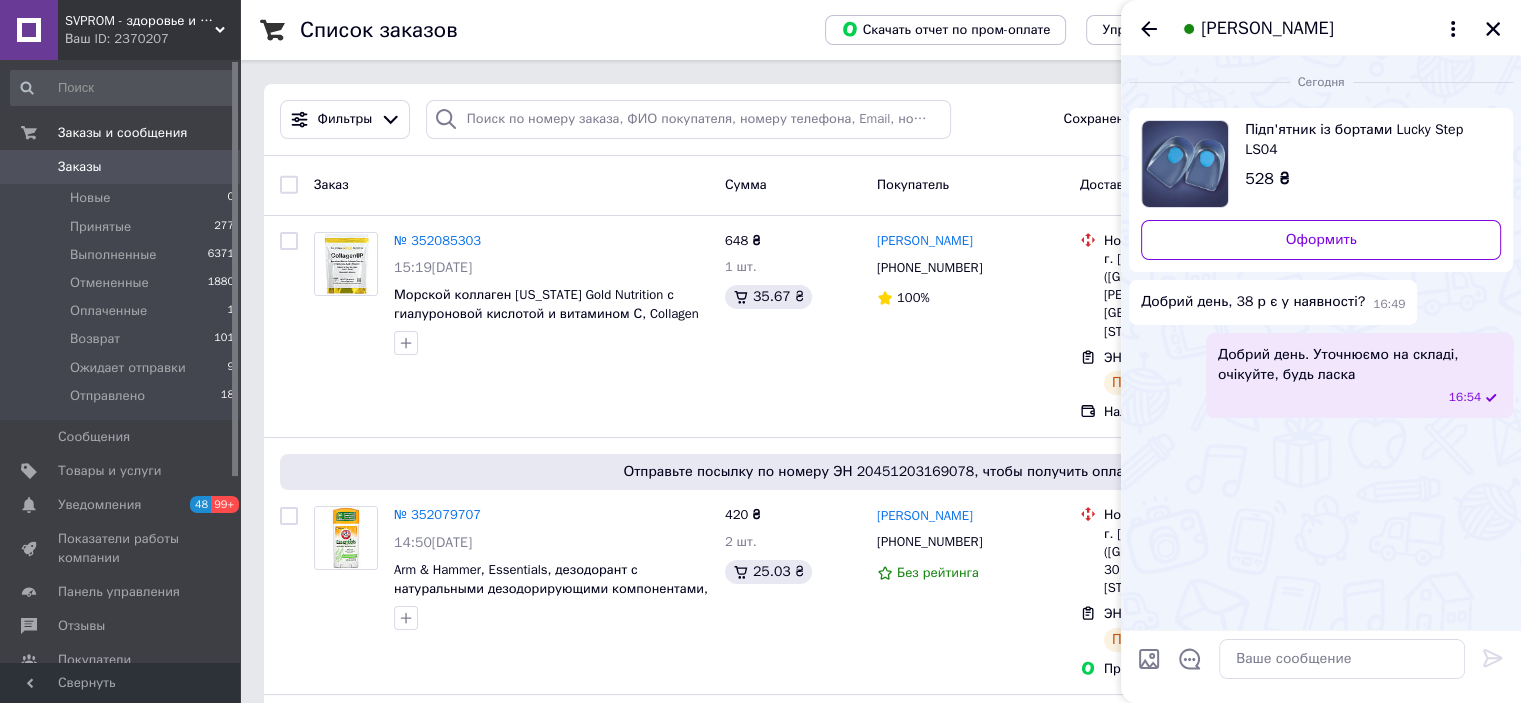 click on "Підп'ятник із бортами Lucky Step LS04" at bounding box center [1365, 140] 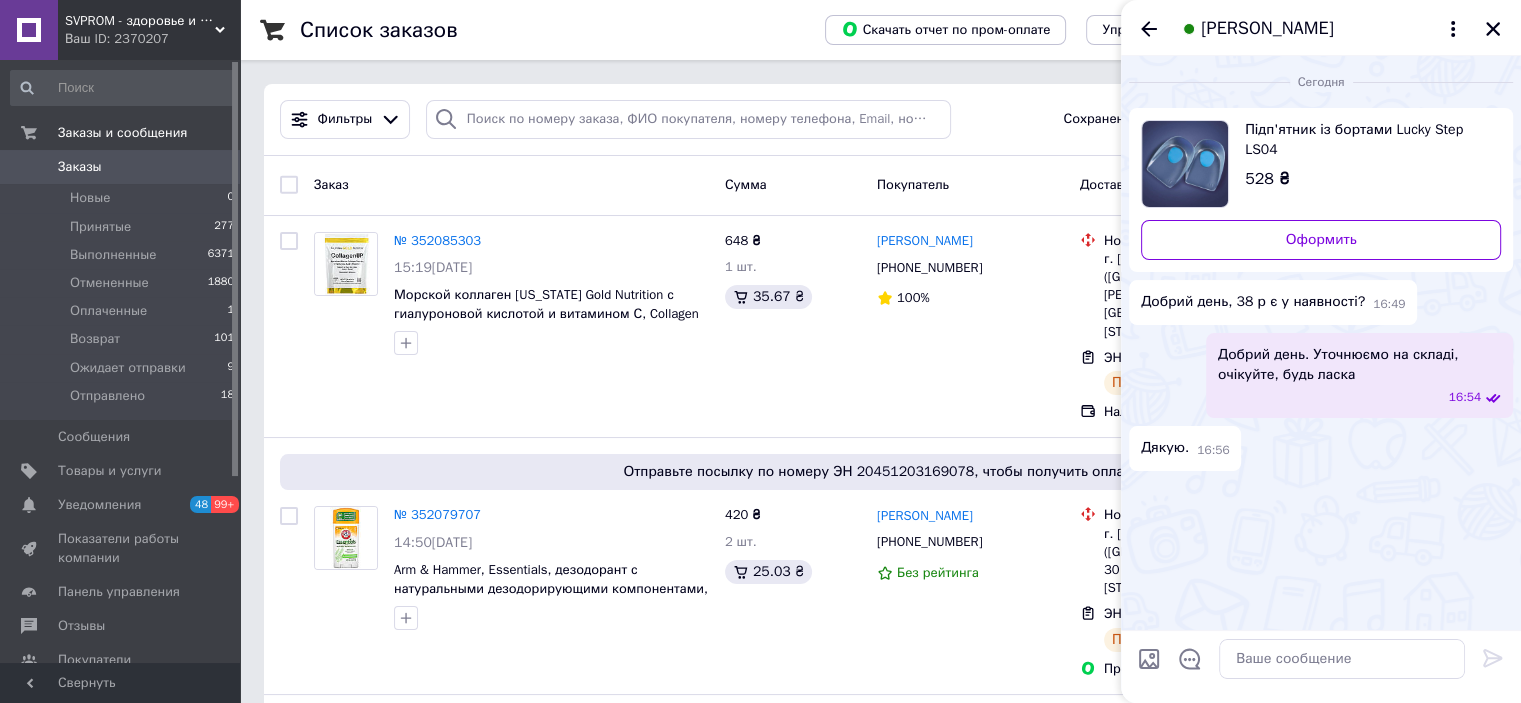 click on "Заказы" at bounding box center (121, 167) 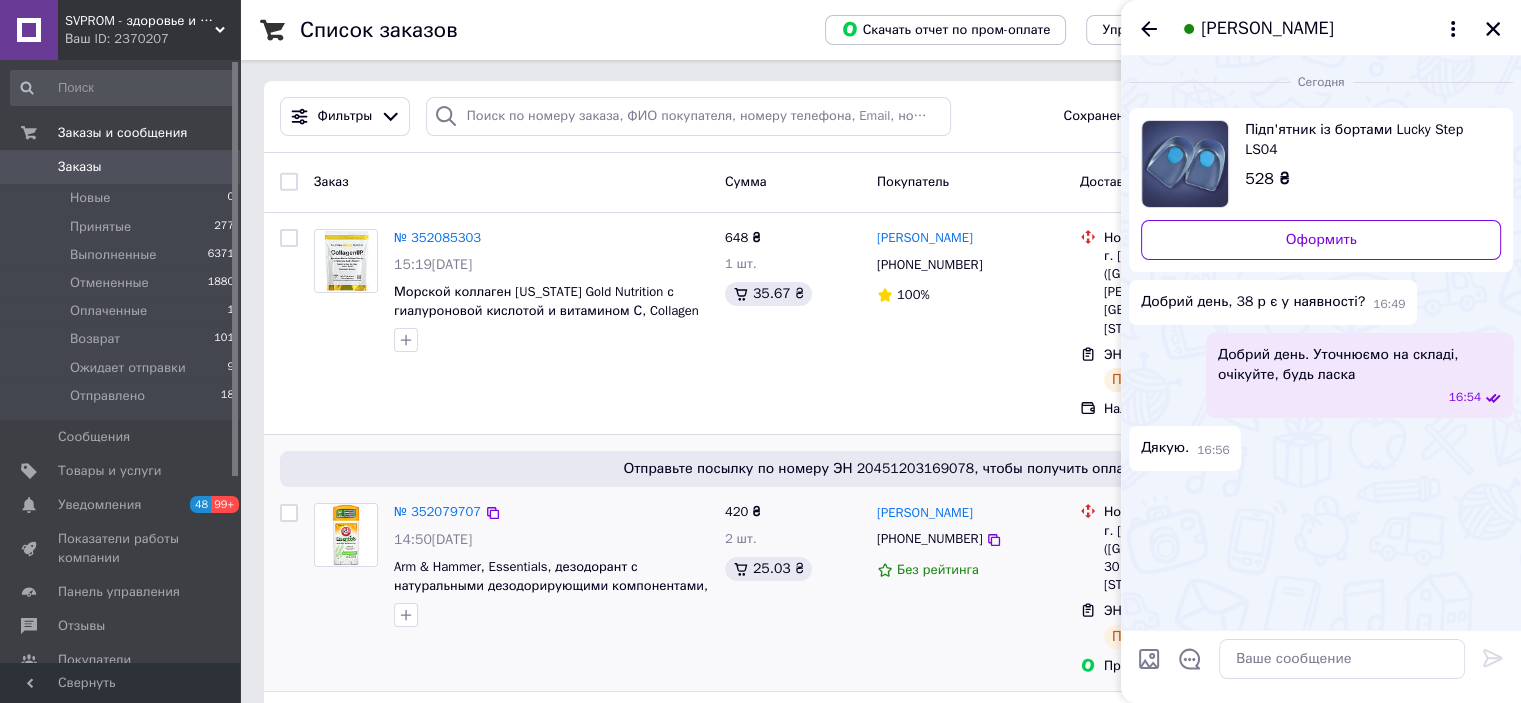 scroll, scrollTop: 0, scrollLeft: 0, axis: both 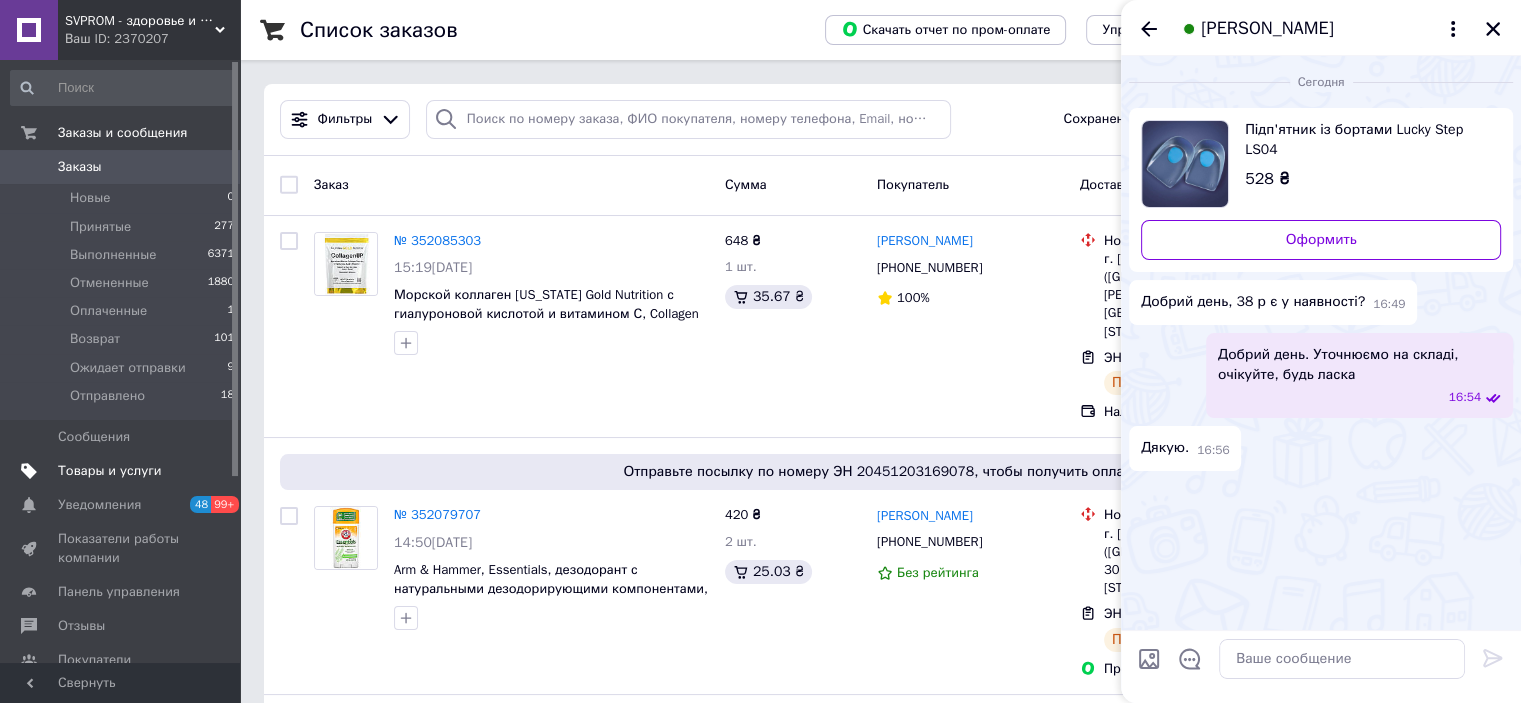 click on "Товары и услуги" at bounding box center (110, 471) 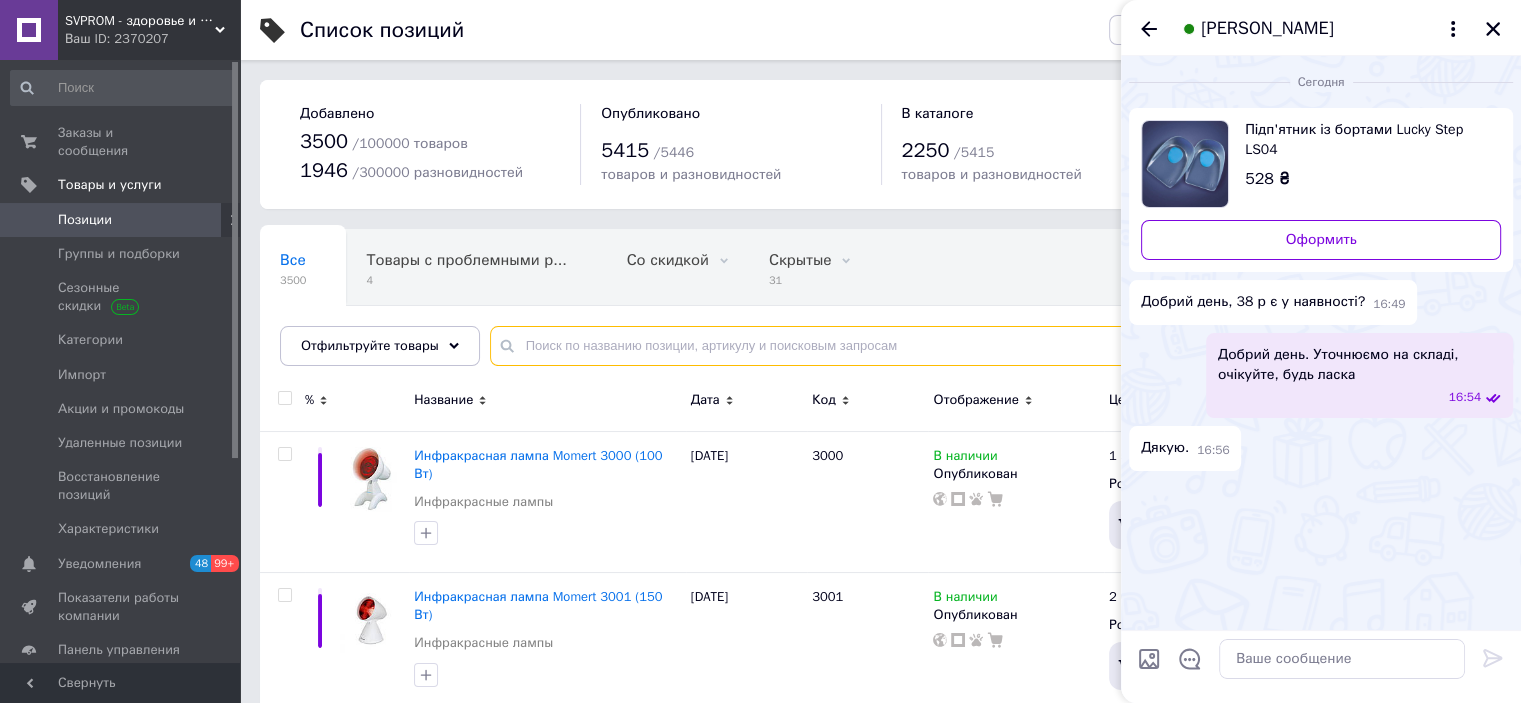 click at bounding box center [985, 346] 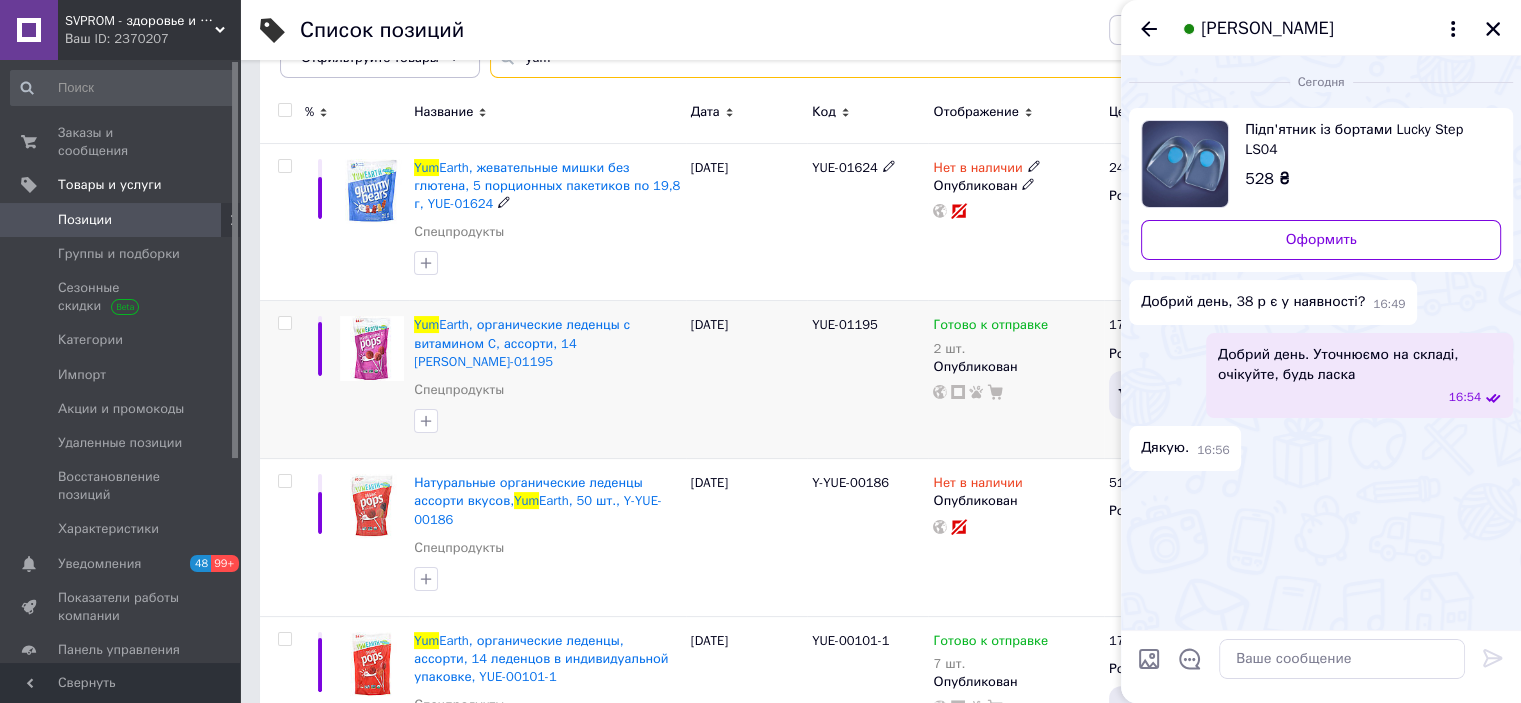 scroll, scrollTop: 300, scrollLeft: 0, axis: vertical 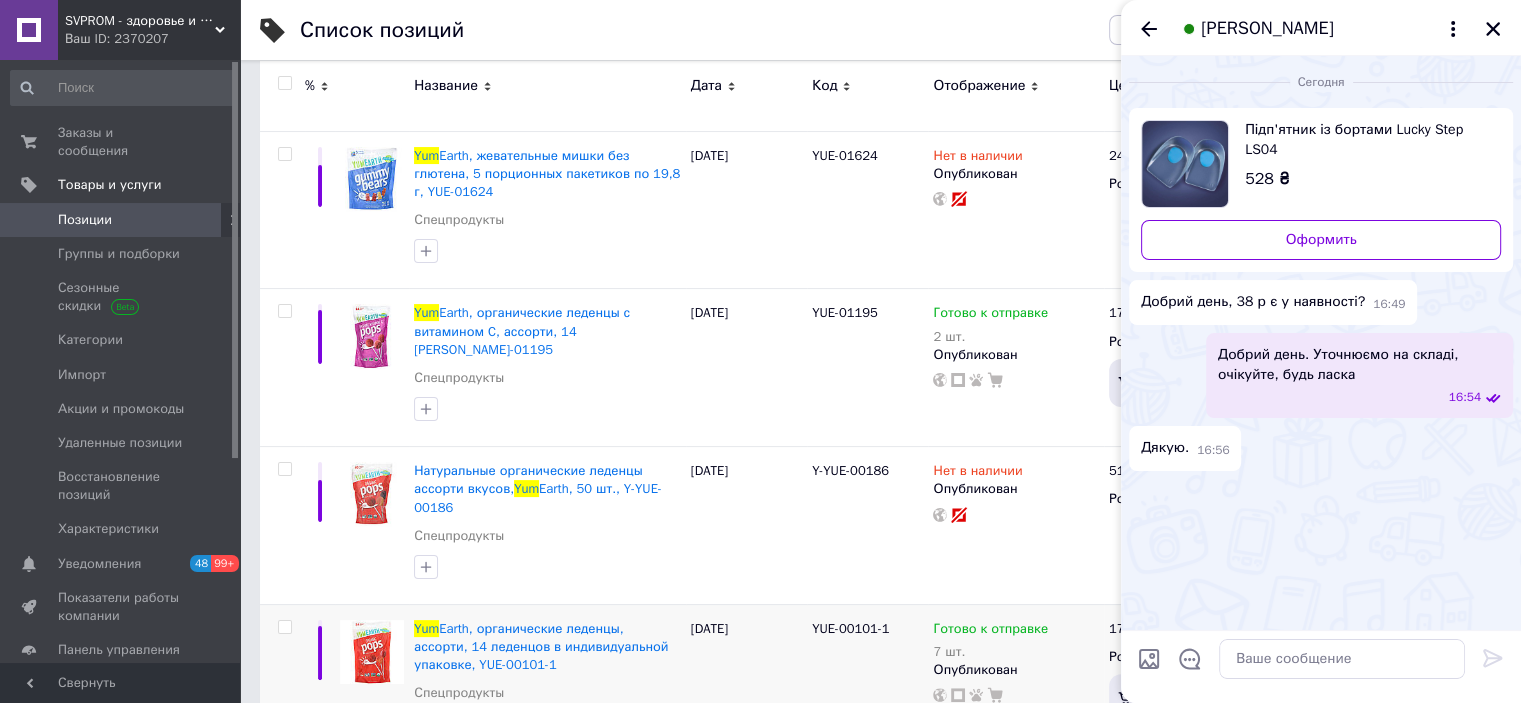 type on "yum" 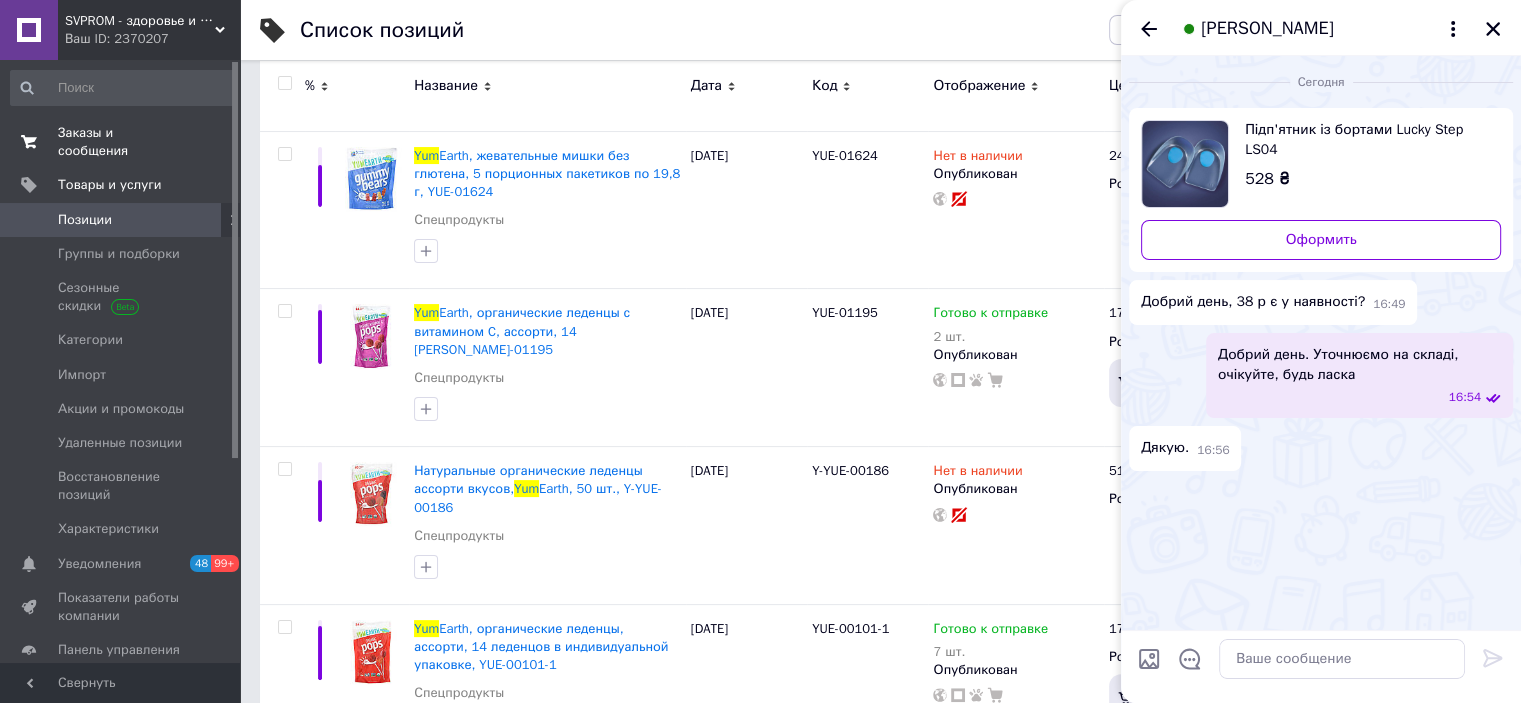 click on "Заказы и сообщения" at bounding box center (121, 142) 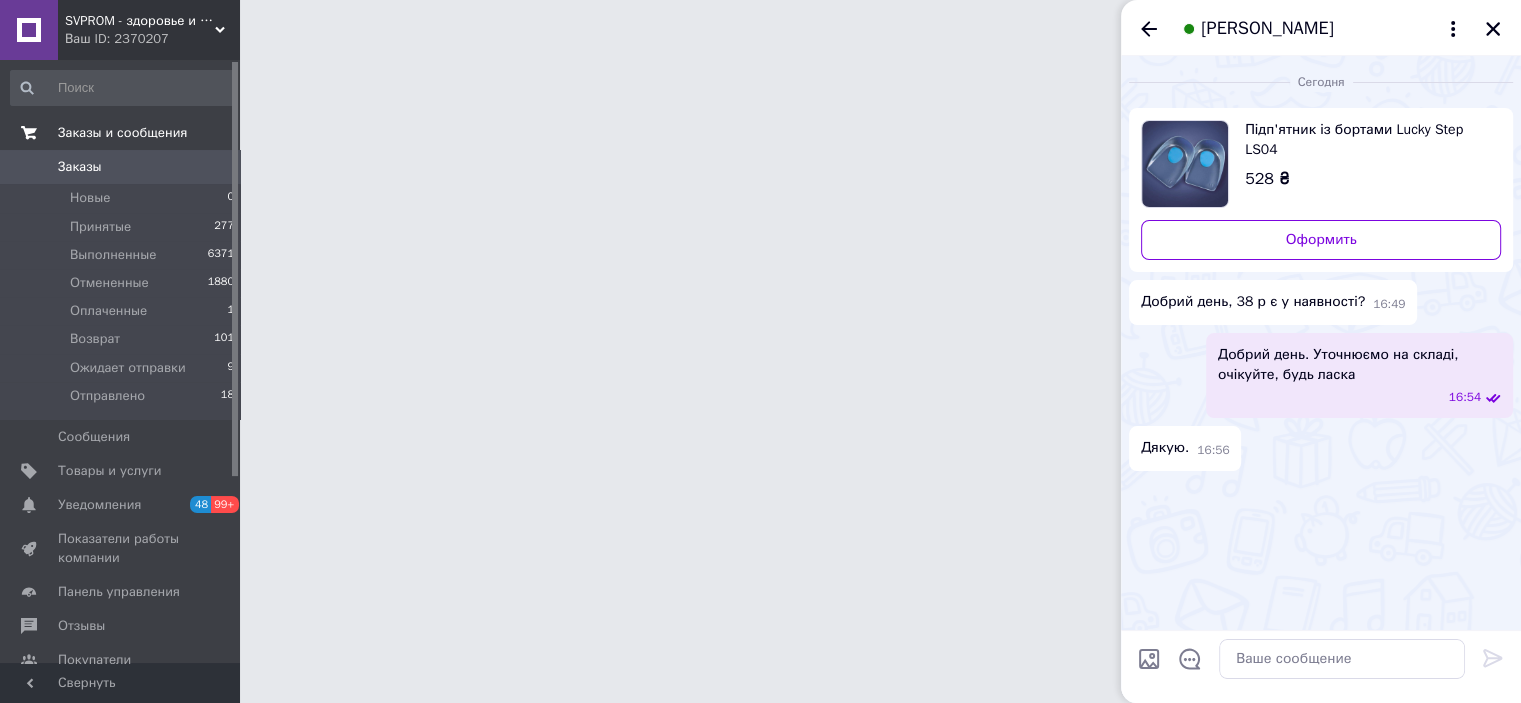 scroll, scrollTop: 0, scrollLeft: 0, axis: both 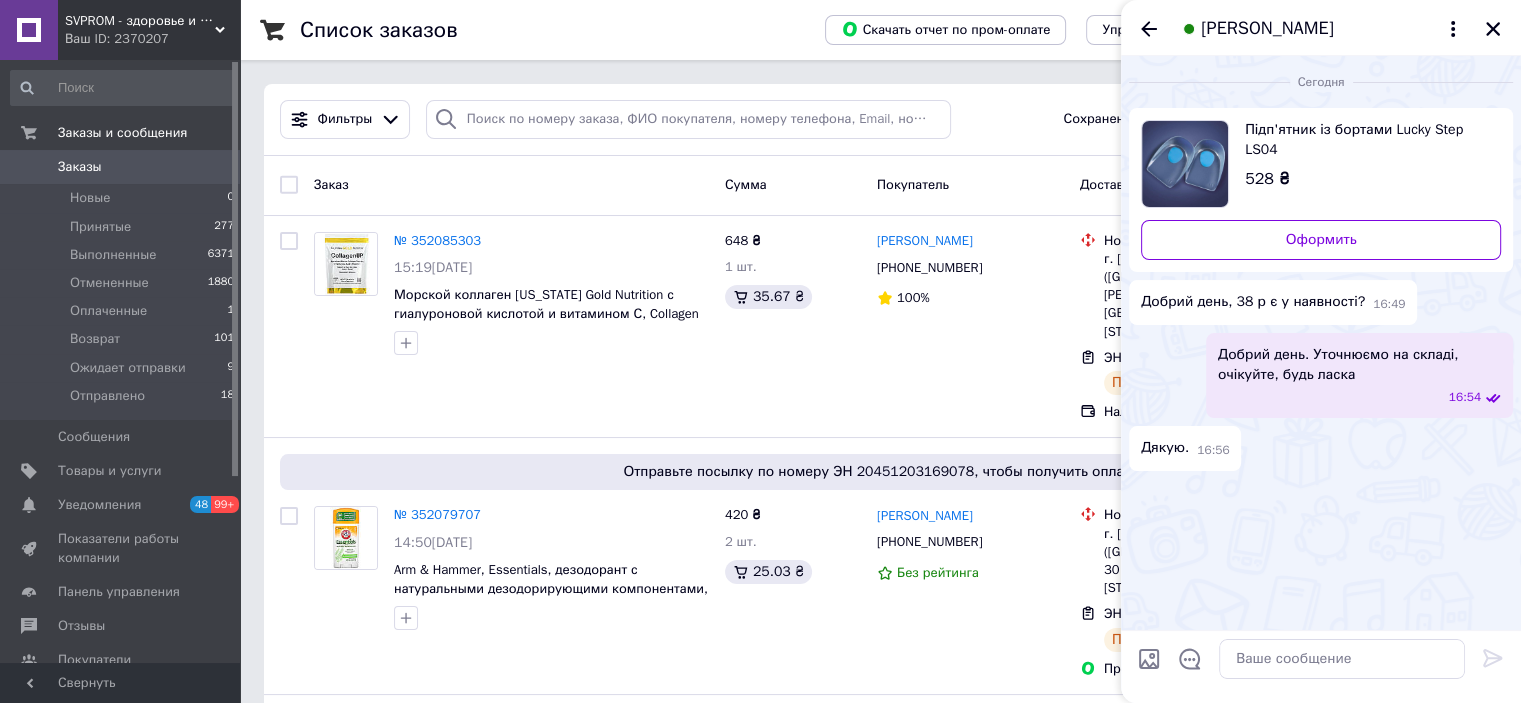 click on "Заказы" at bounding box center (121, 167) 